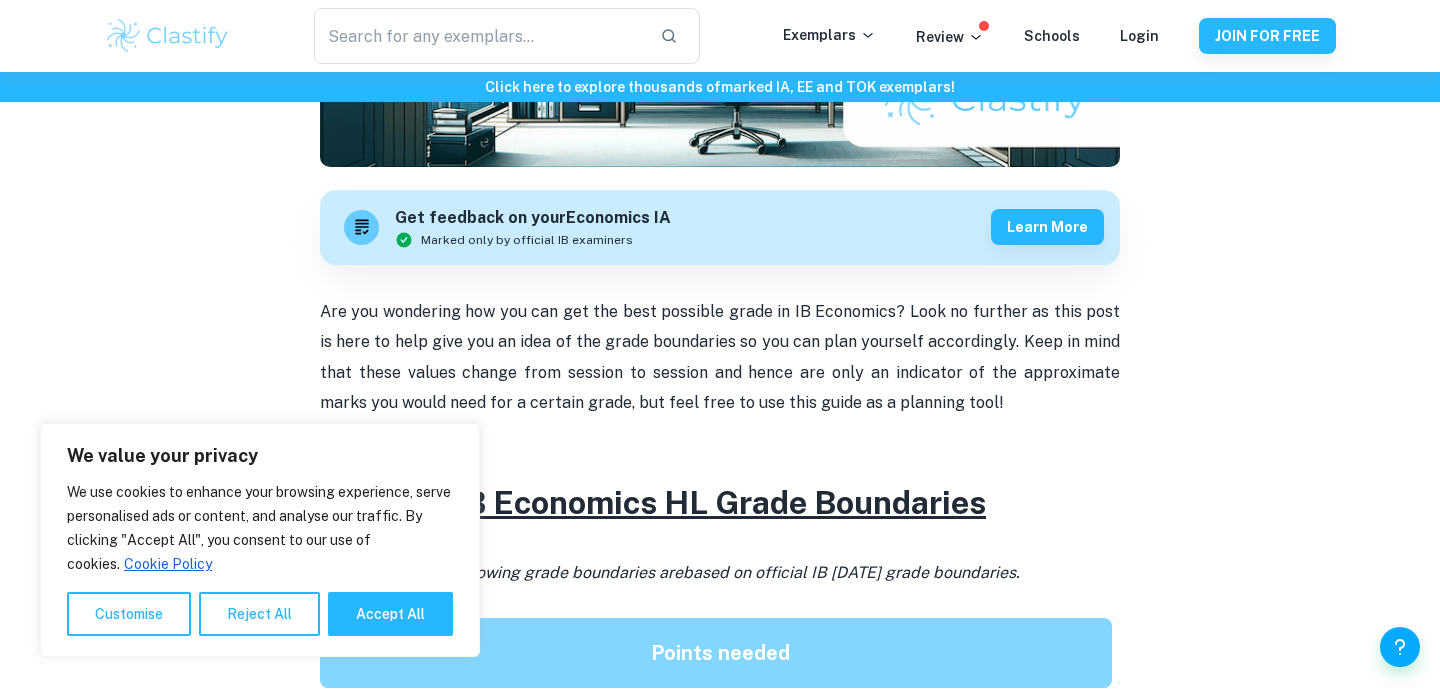 scroll, scrollTop: 523, scrollLeft: 0, axis: vertical 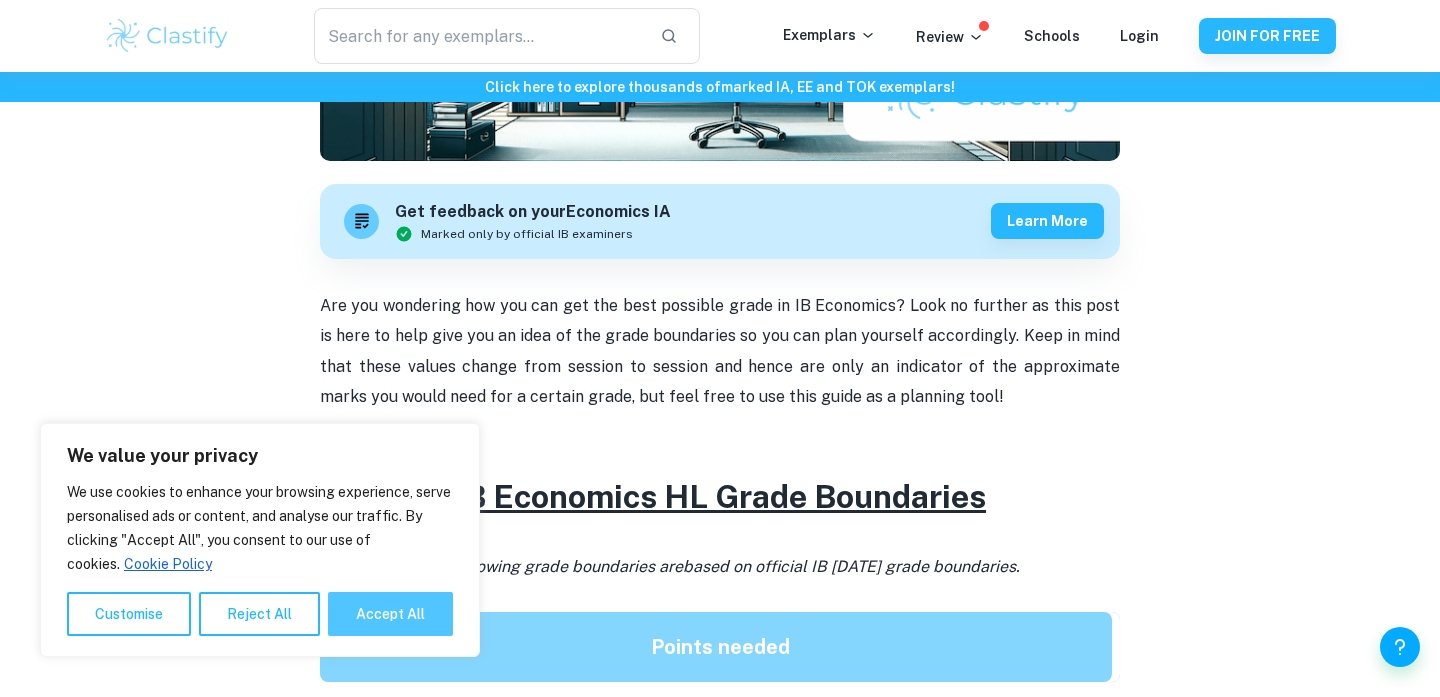 click on "Accept All" at bounding box center [390, 614] 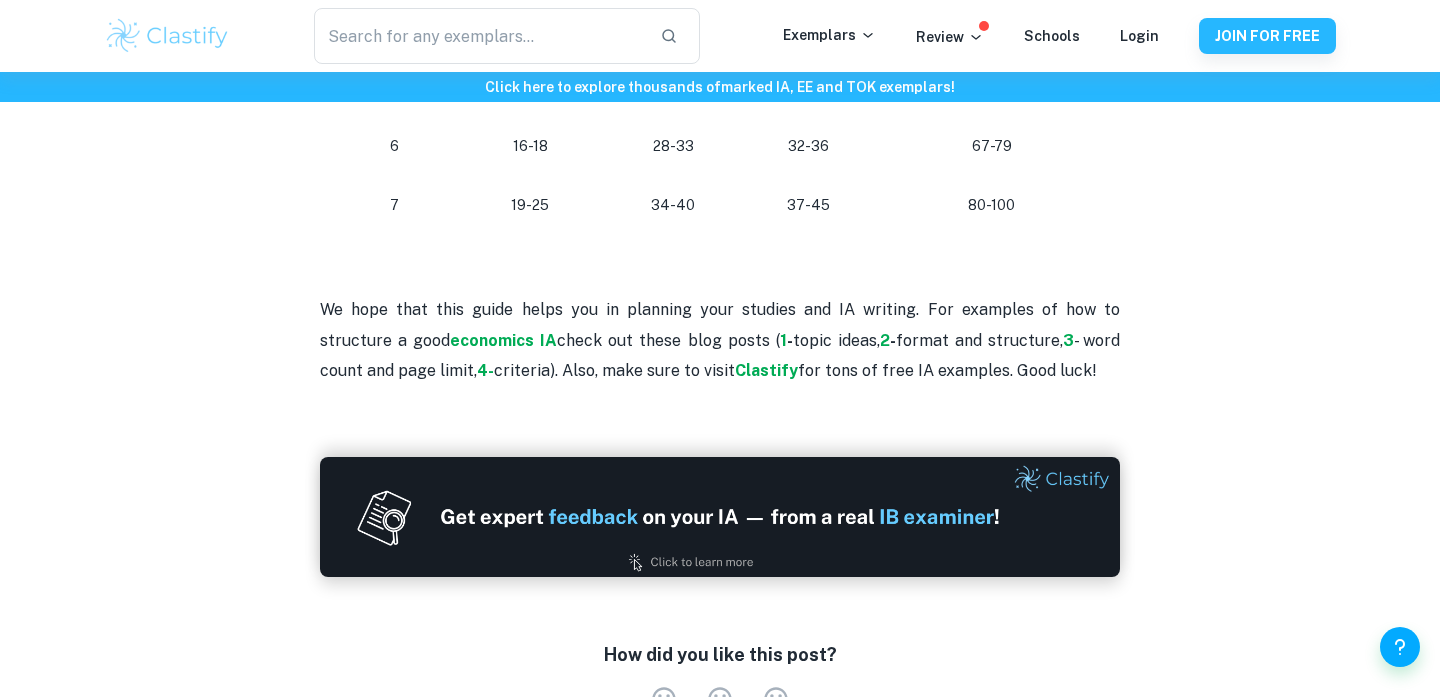 scroll, scrollTop: 2186, scrollLeft: 0, axis: vertical 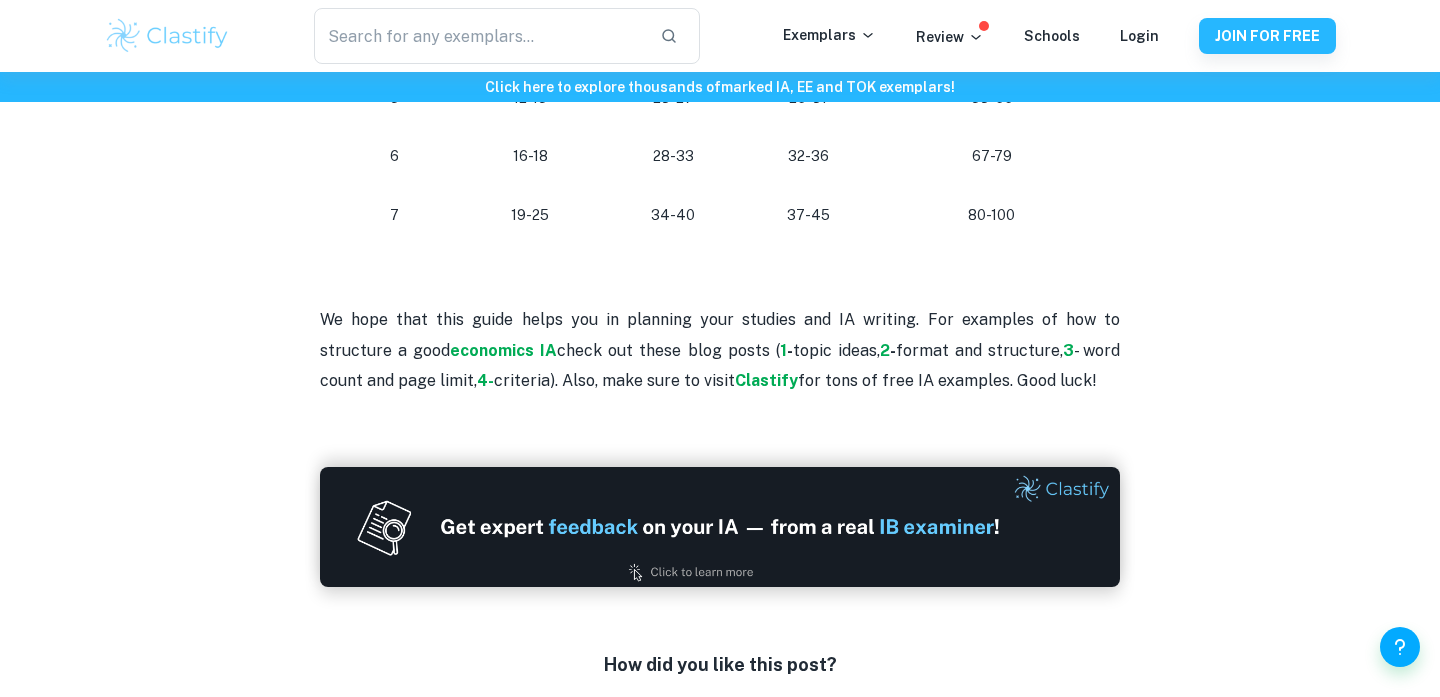 click on "We hope that this guide helps you in planning your studies and IA writing. For examples of how to structure a good  economics IA  check out these blog posts ( 1 -  topic ideas,  2 -  format and structure,  3 - word count and page limit,  4-  criteria). Also, make sure to visit  Clastify  for tons of free IA examples. Good luck!" at bounding box center [720, 350] 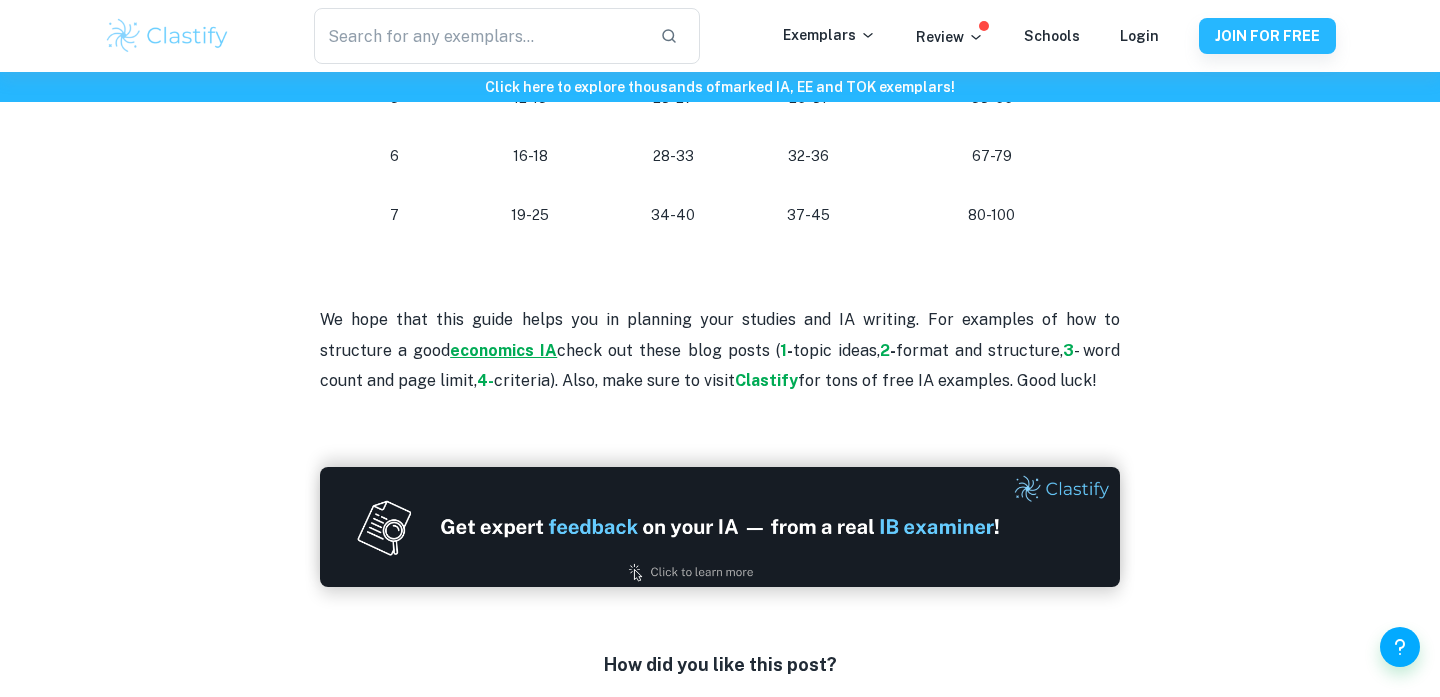 click on "economics IA" at bounding box center [503, 350] 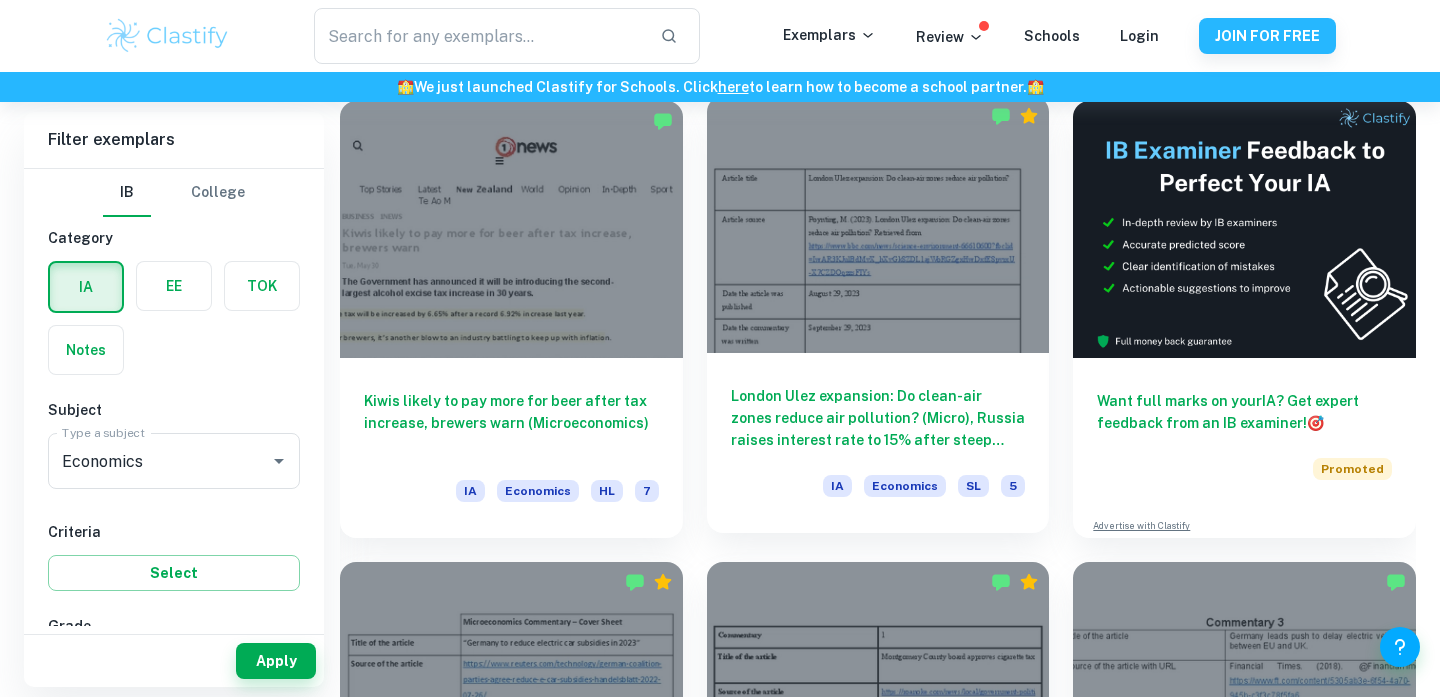 scroll, scrollTop: 574, scrollLeft: 0, axis: vertical 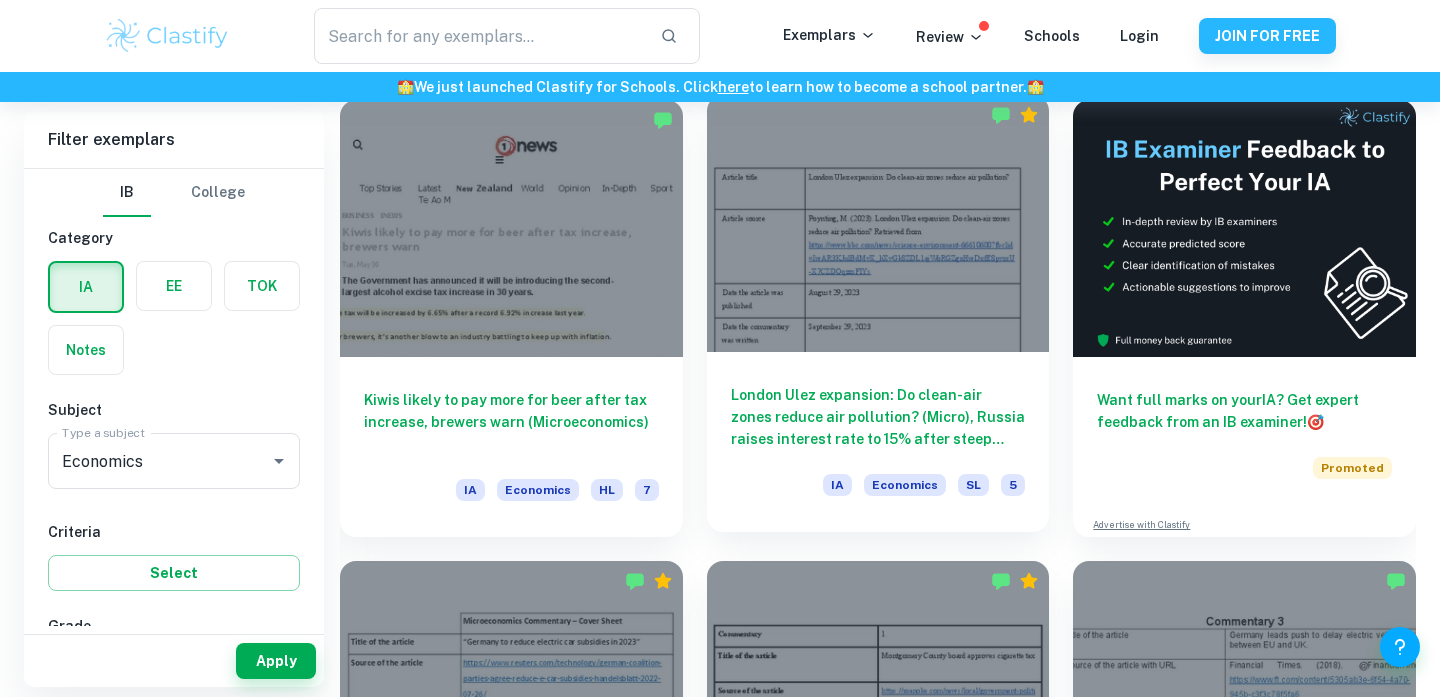 click at bounding box center [878, 223] 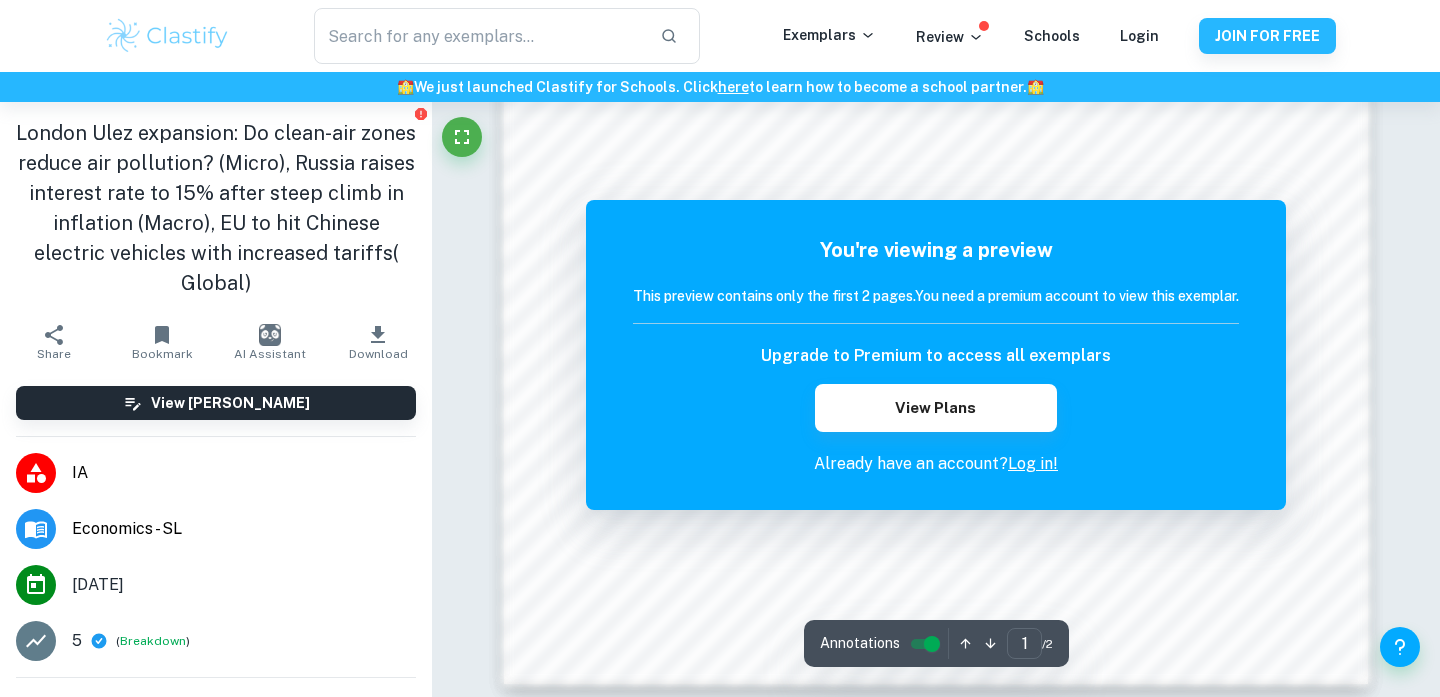 scroll, scrollTop: 1809, scrollLeft: 0, axis: vertical 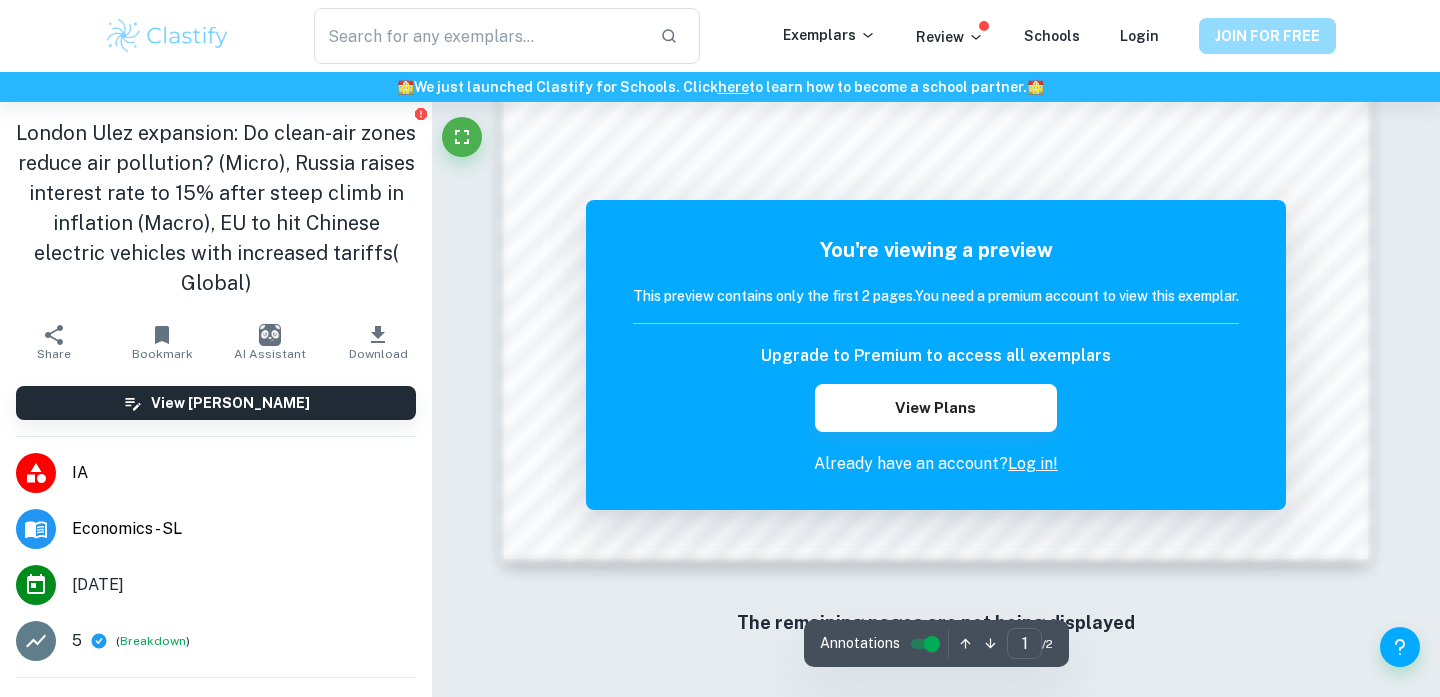 click on "JOIN FOR FREE" at bounding box center (1267, 36) 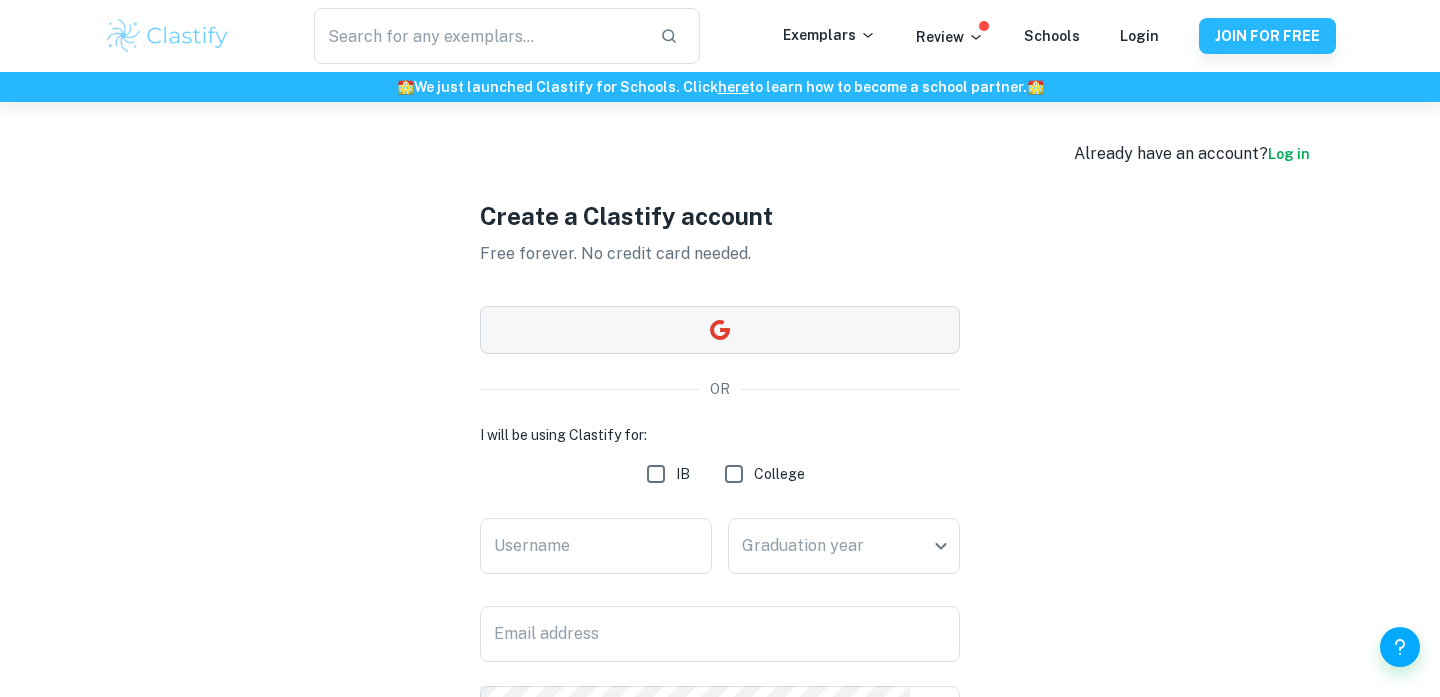 click 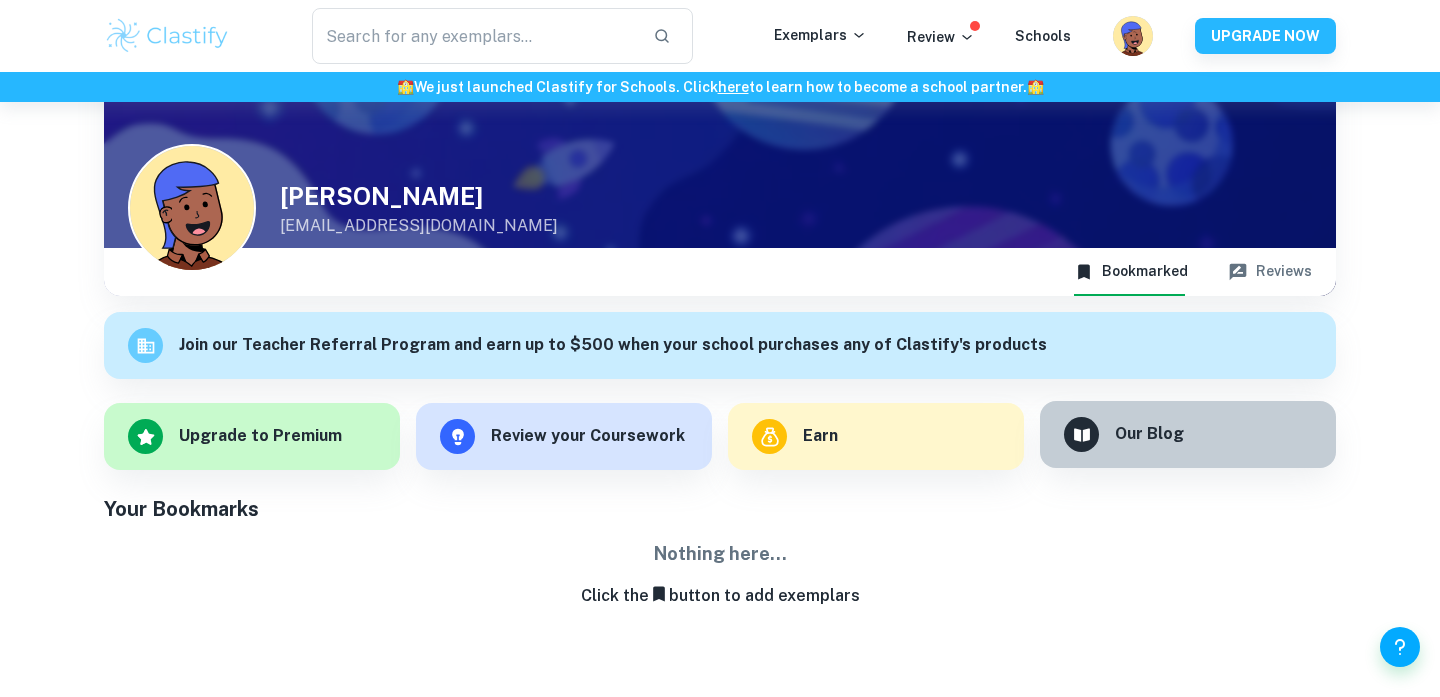 scroll, scrollTop: 0, scrollLeft: 0, axis: both 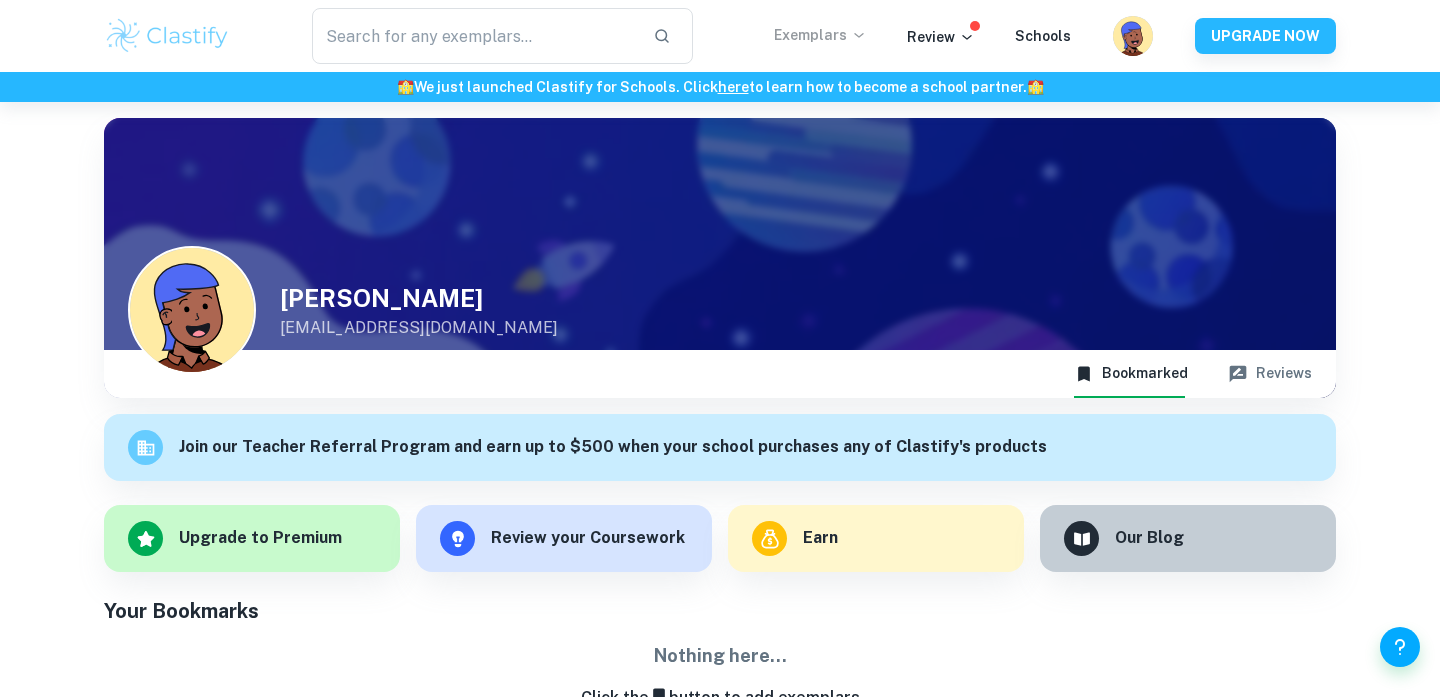 click 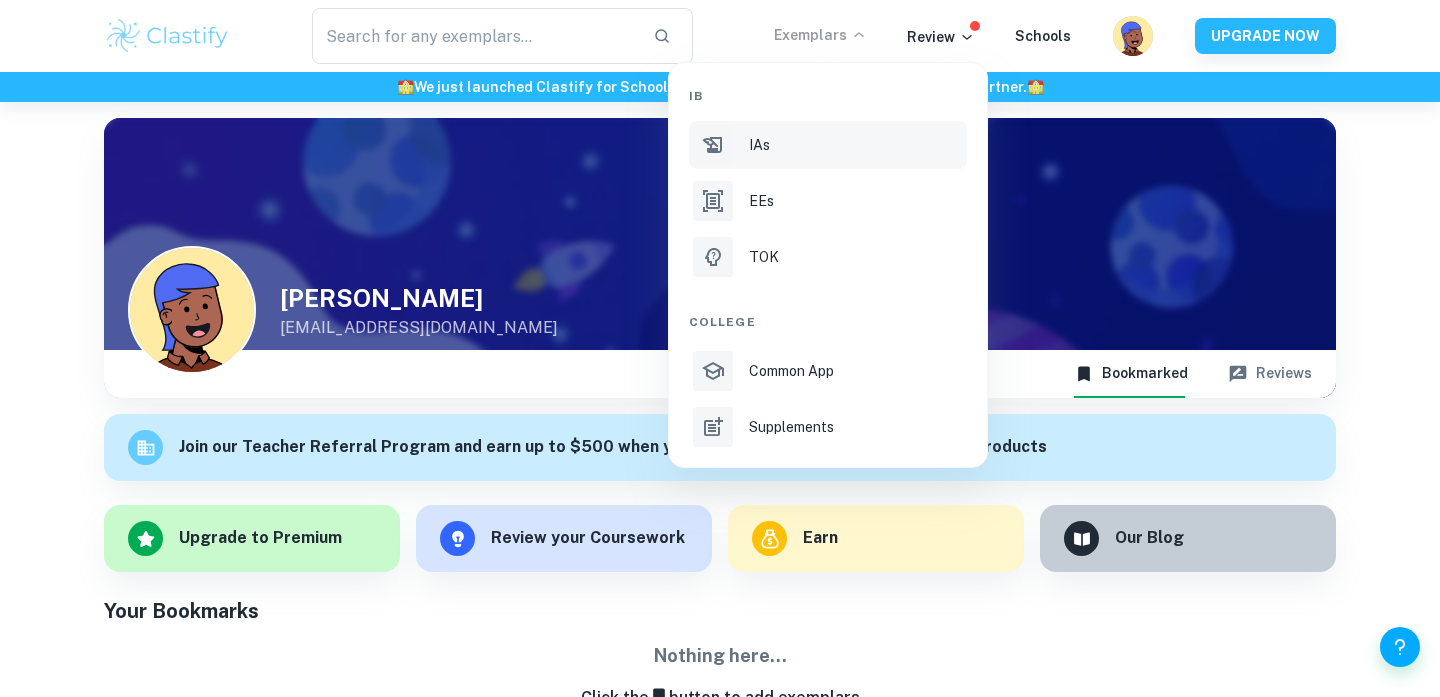 click on "IAs" at bounding box center (828, 145) 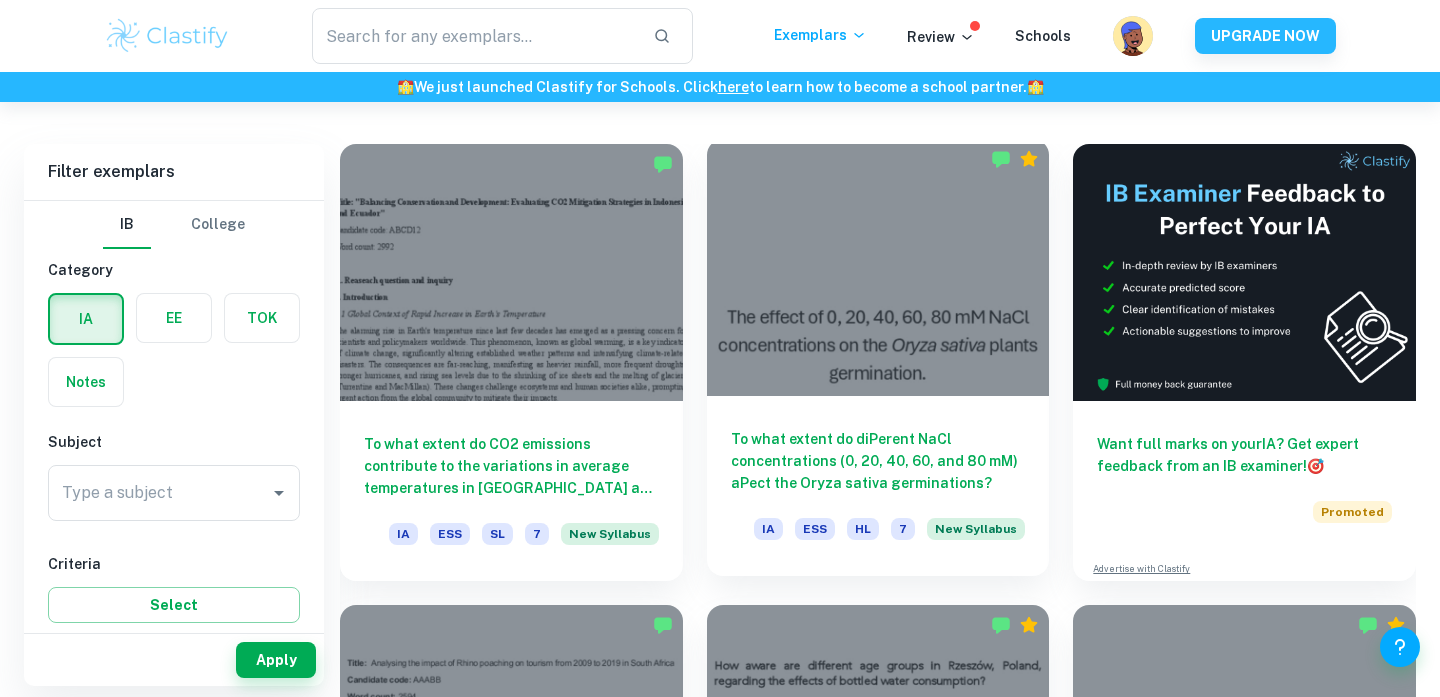 scroll, scrollTop: 526, scrollLeft: 0, axis: vertical 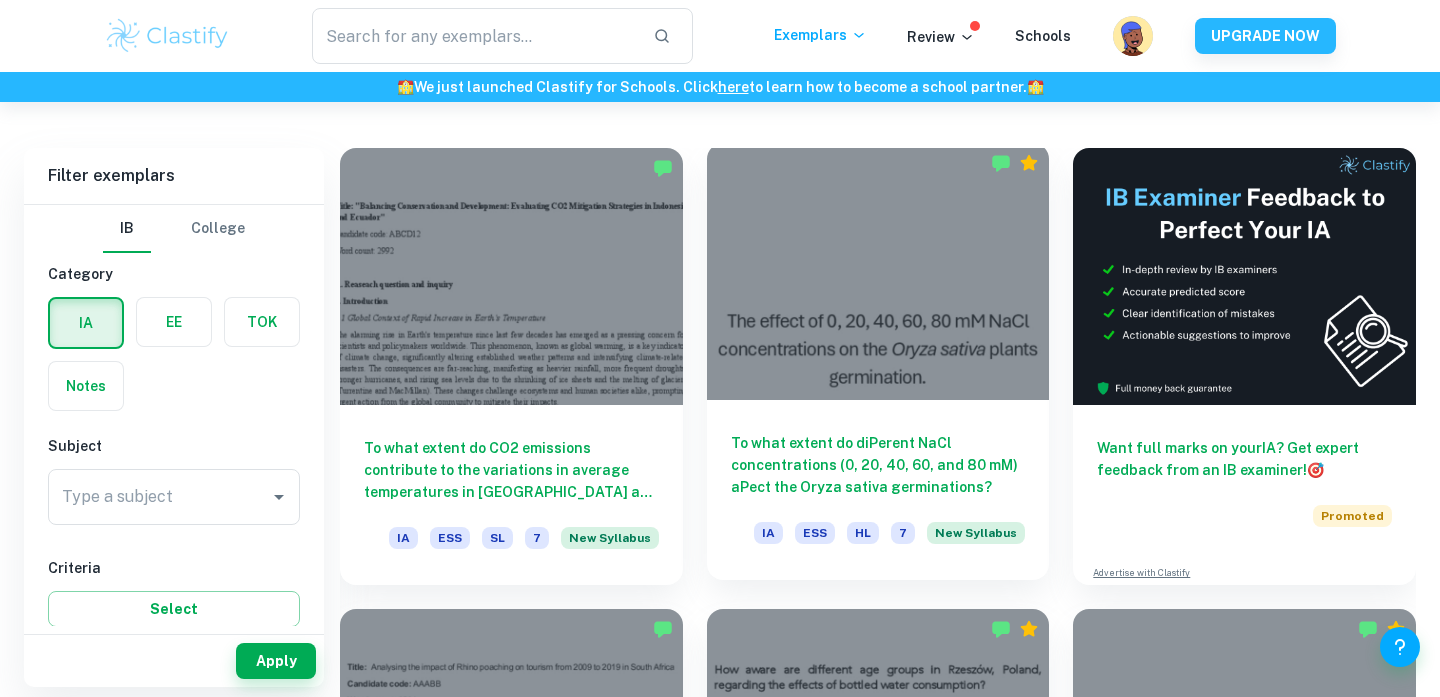 click on "To what extent do diPerent NaCl concentrations (0, 20, 40, 60, and 80 mM) aPect the Oryza sativa germinations?" at bounding box center (878, 465) 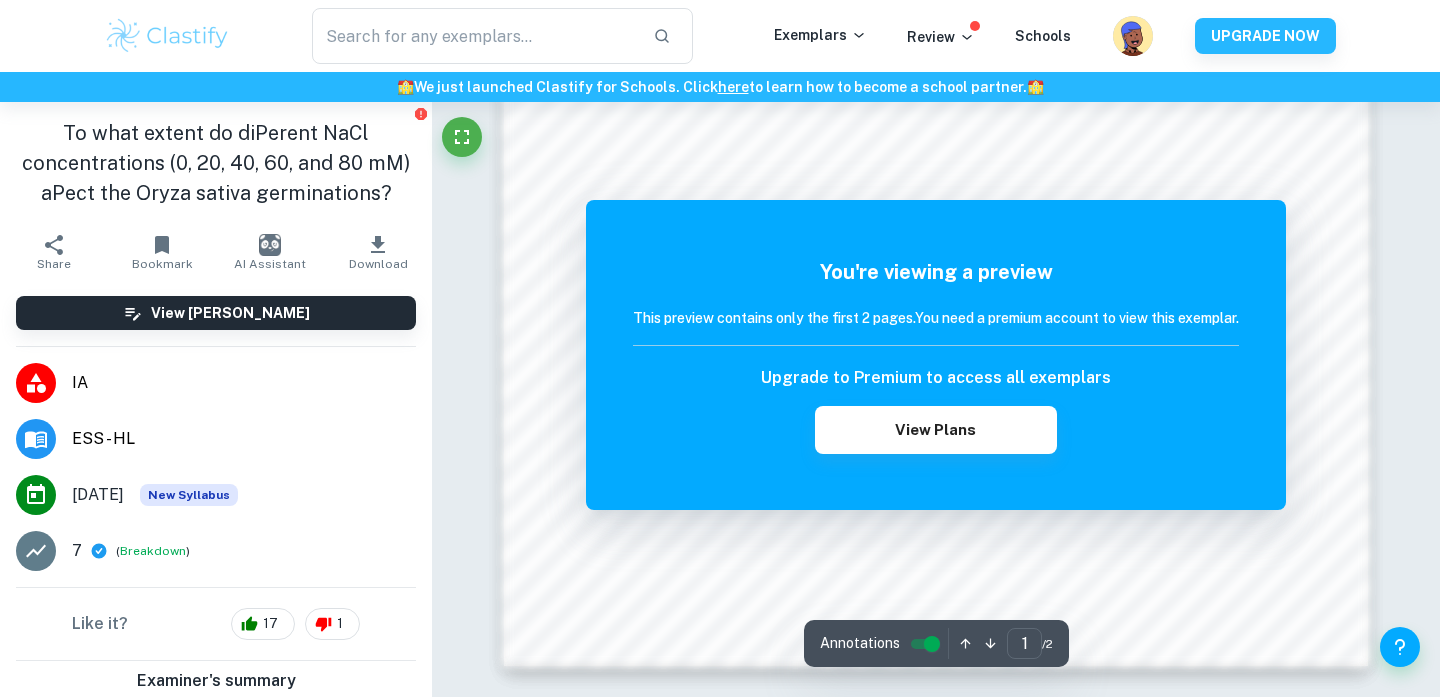scroll, scrollTop: 2017, scrollLeft: 0, axis: vertical 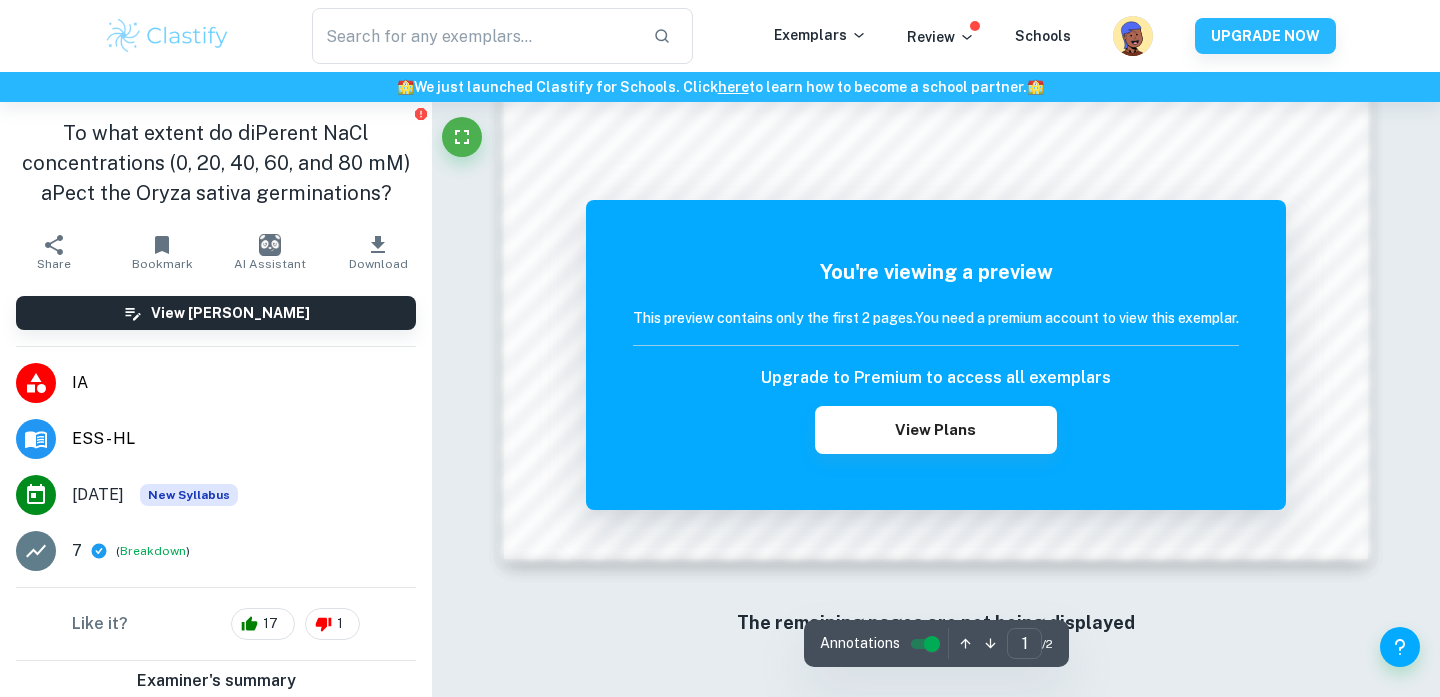 click on "7 ( Breakdown )" at bounding box center [216, 551] 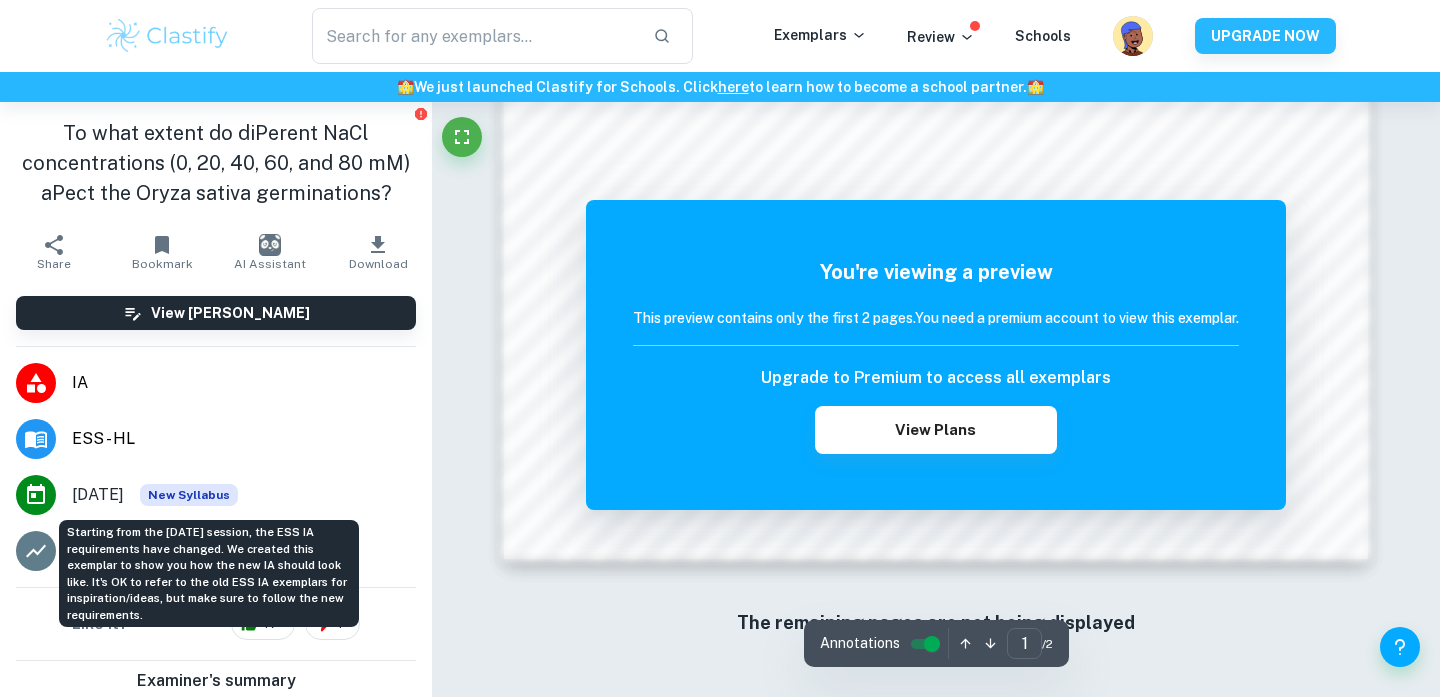 click on "New Syllabus" at bounding box center [189, 495] 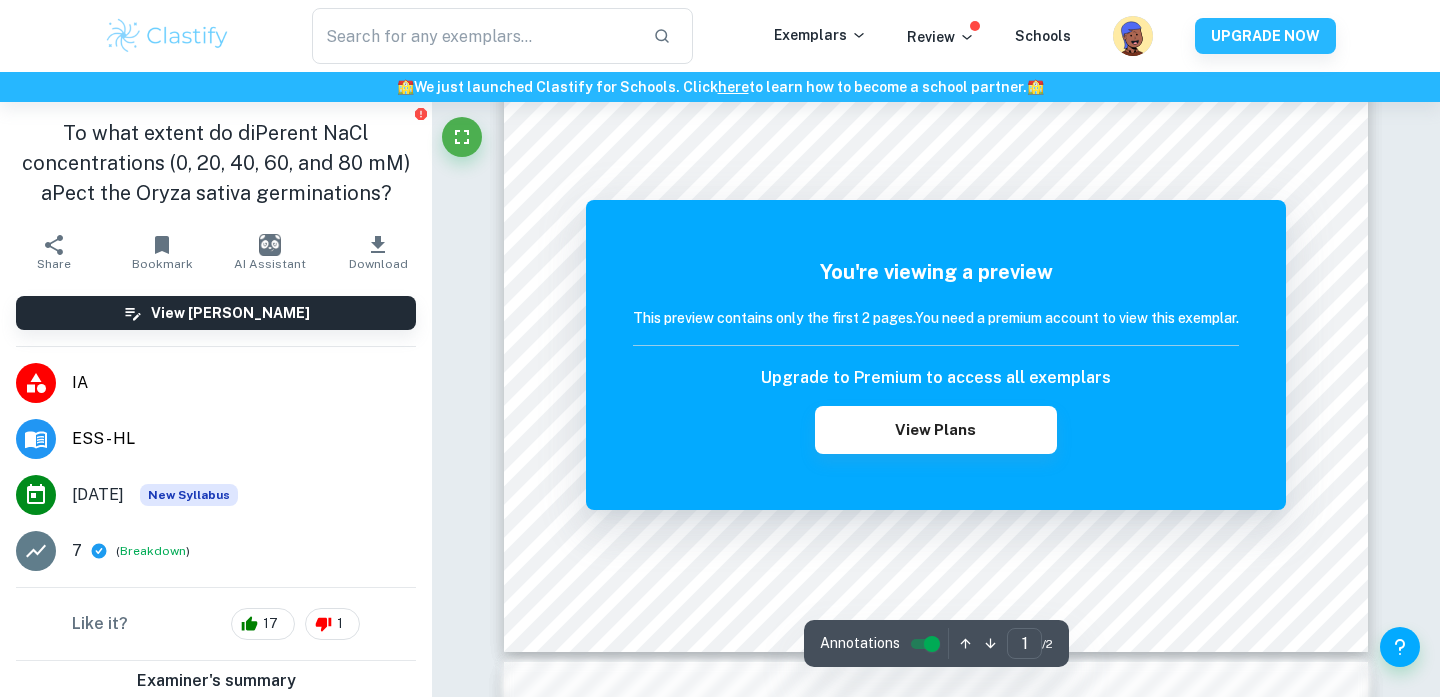 scroll, scrollTop: 607, scrollLeft: 0, axis: vertical 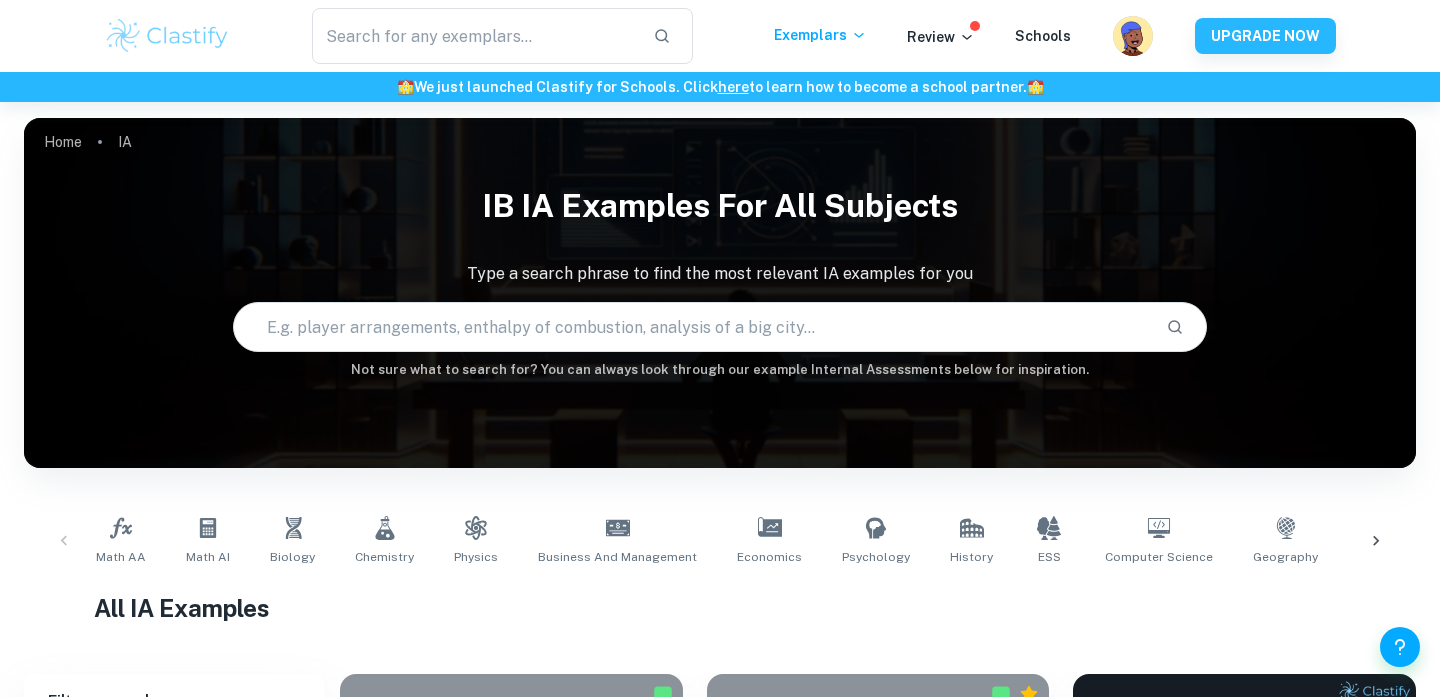 click at bounding box center [692, 327] 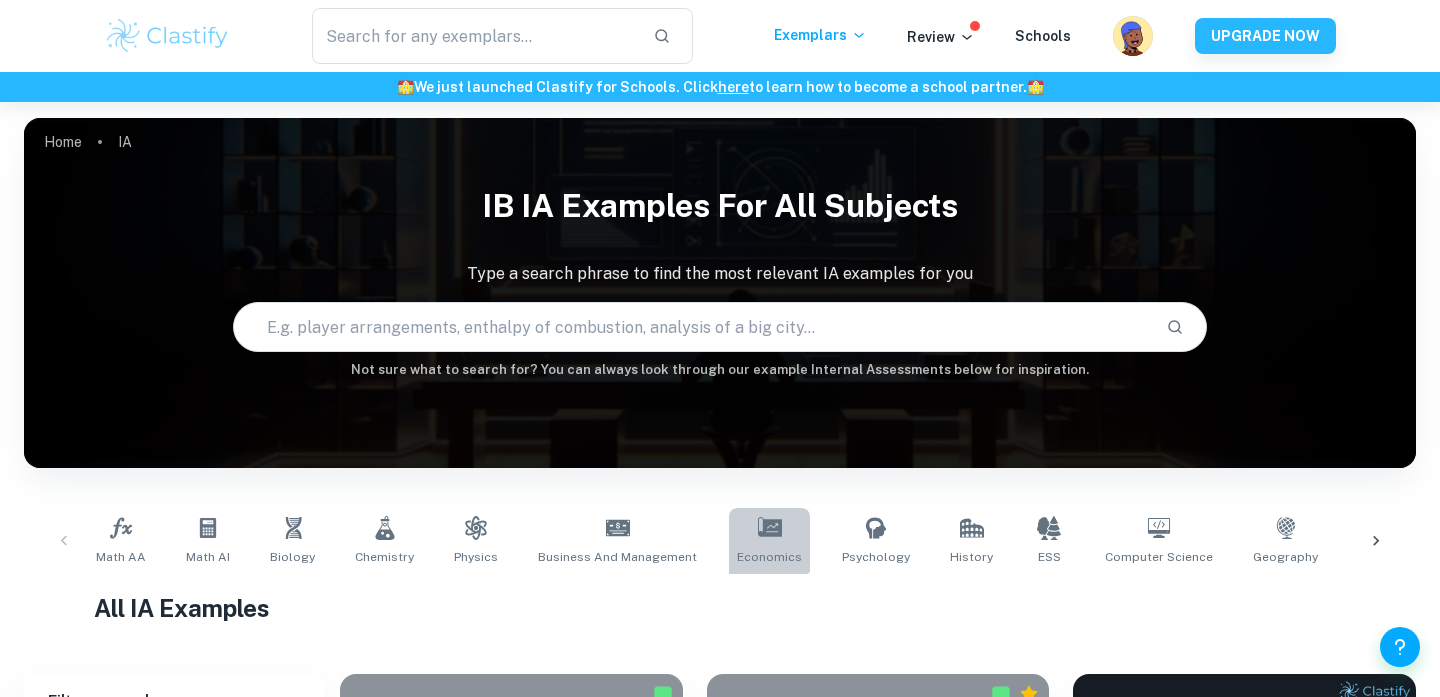 click 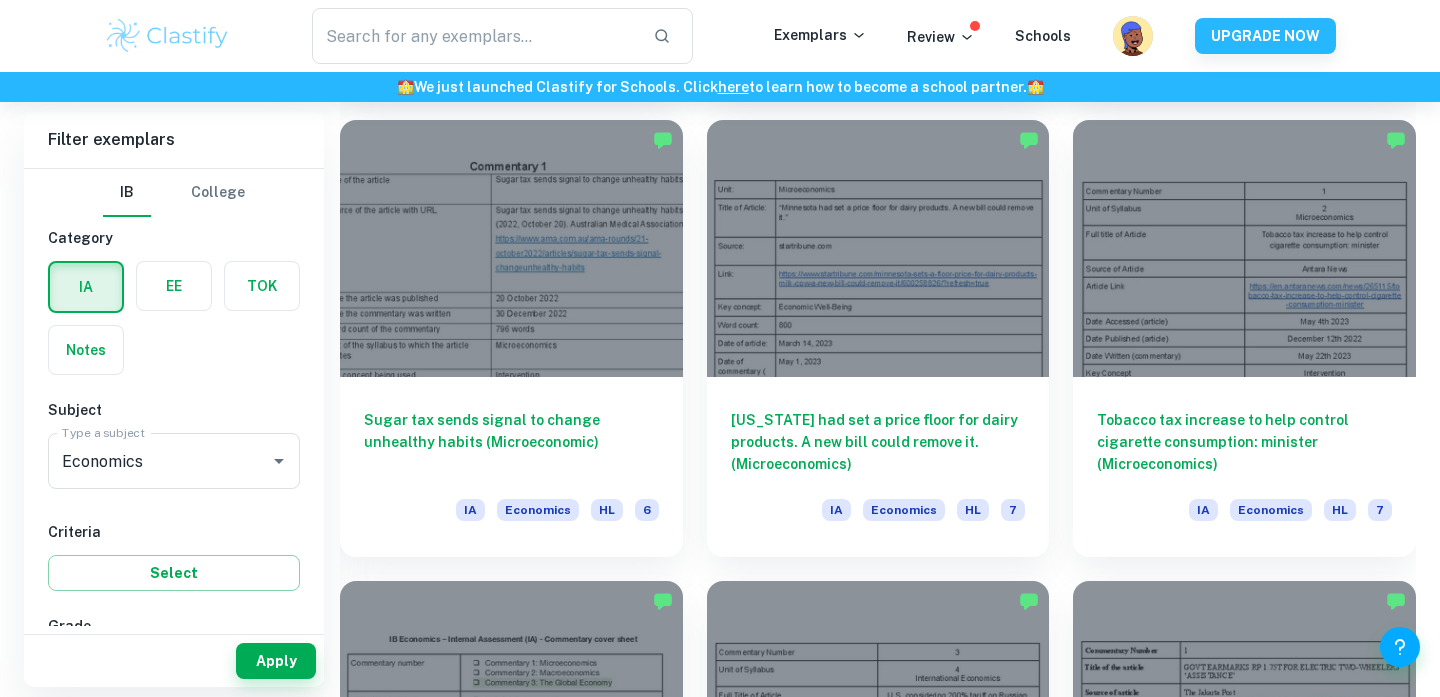 scroll, scrollTop: 1979, scrollLeft: 0, axis: vertical 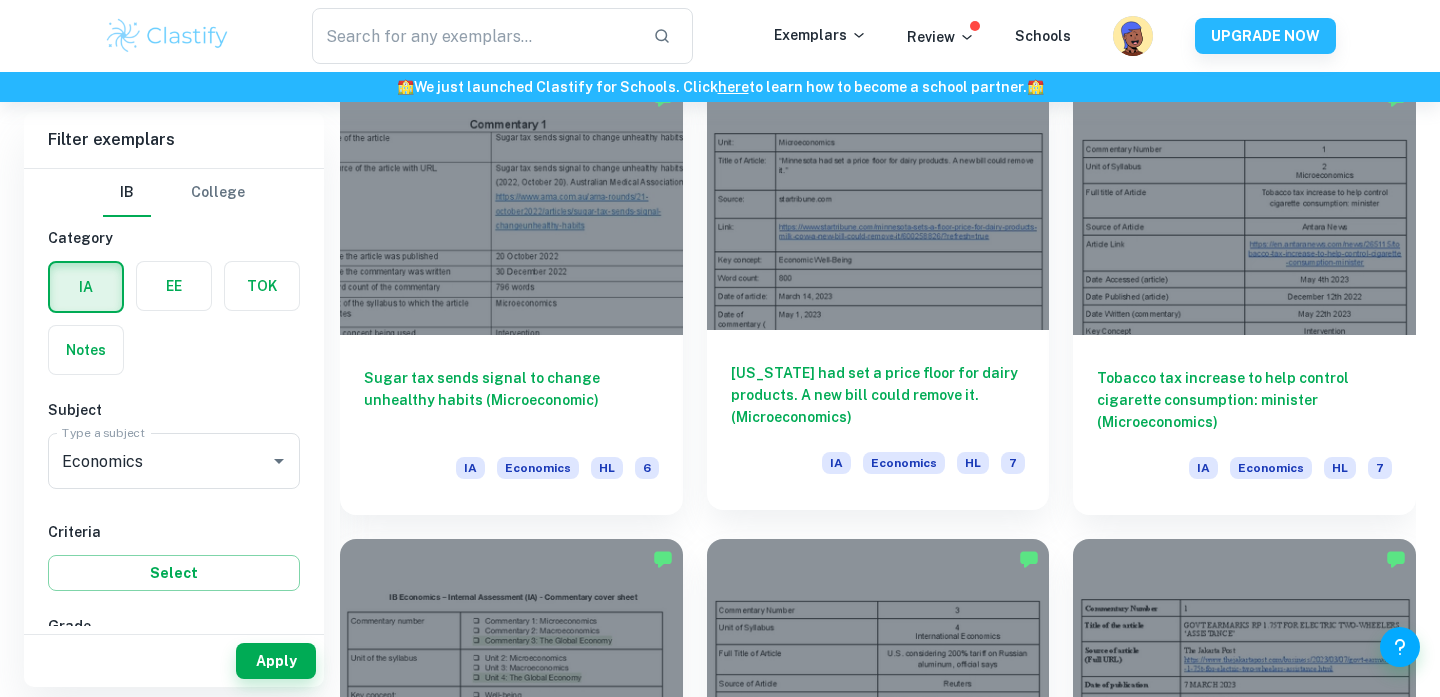 click at bounding box center [878, 201] 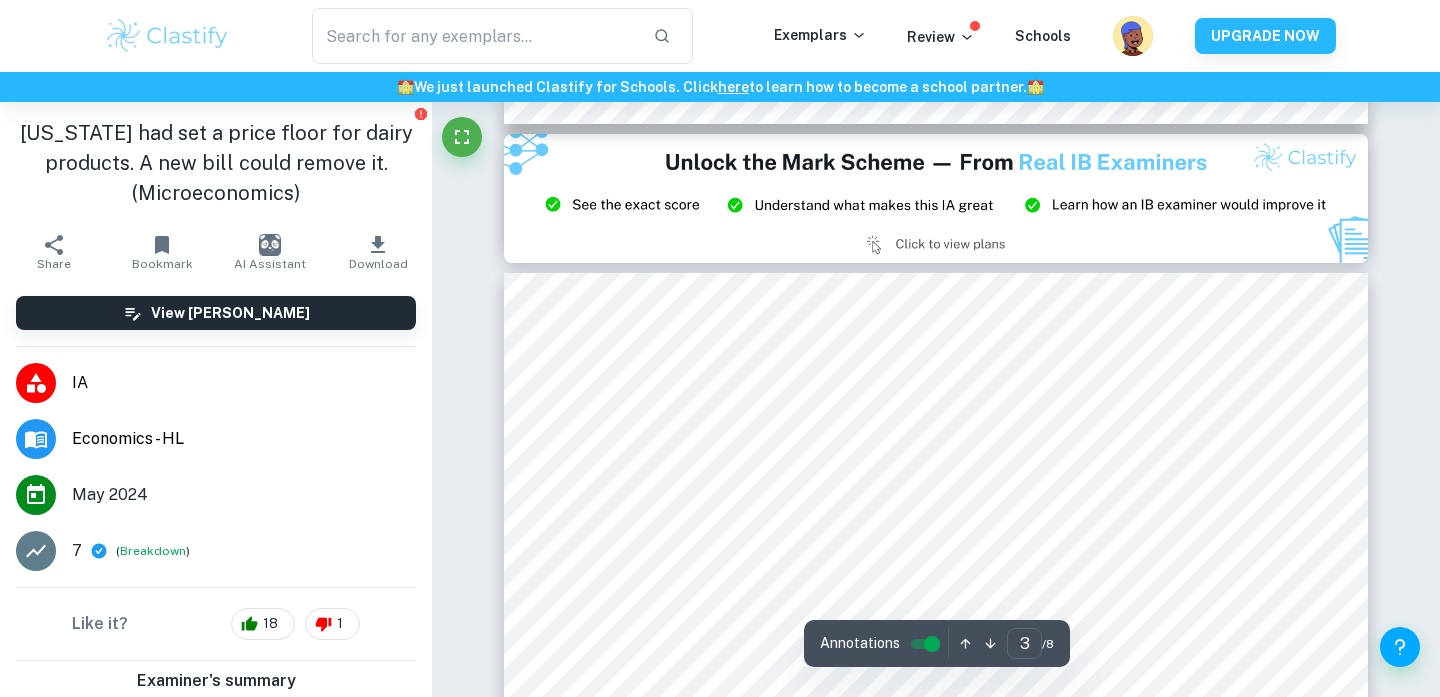 scroll, scrollTop: 2389, scrollLeft: 0, axis: vertical 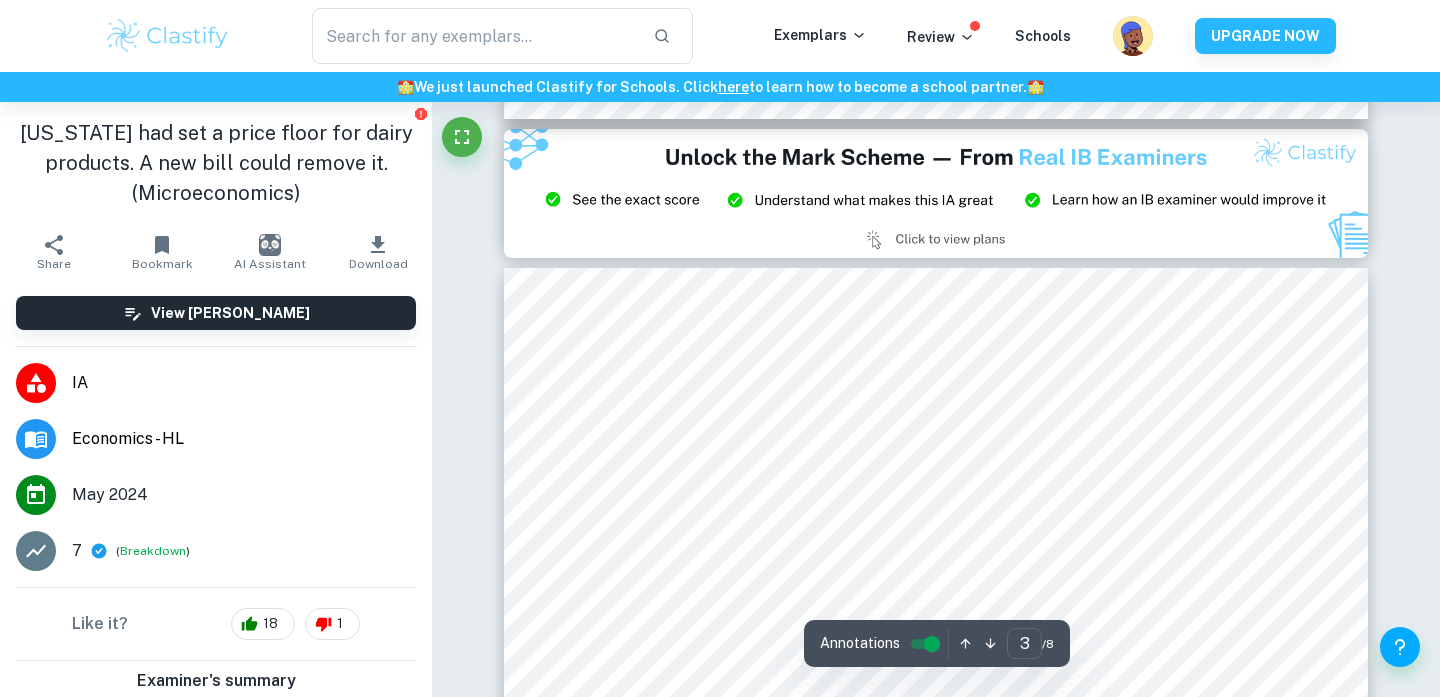 click at bounding box center (936, 194) 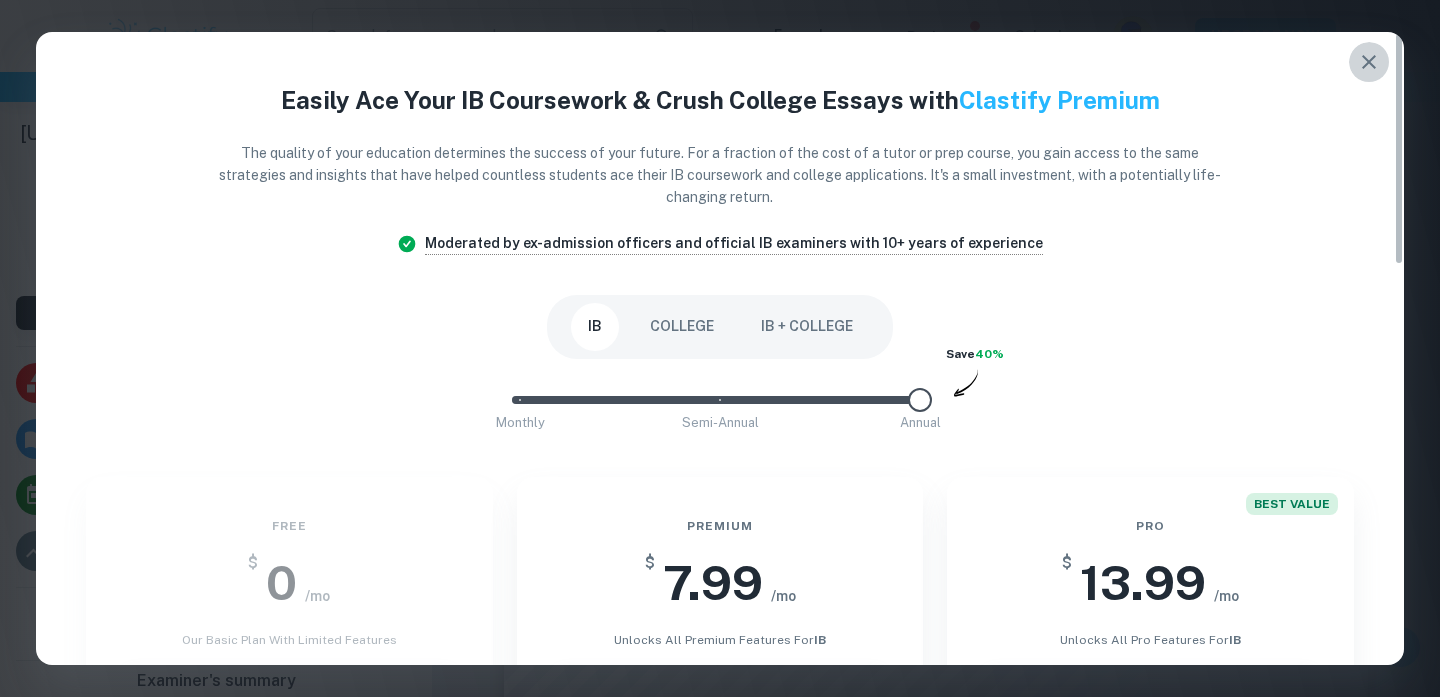 click 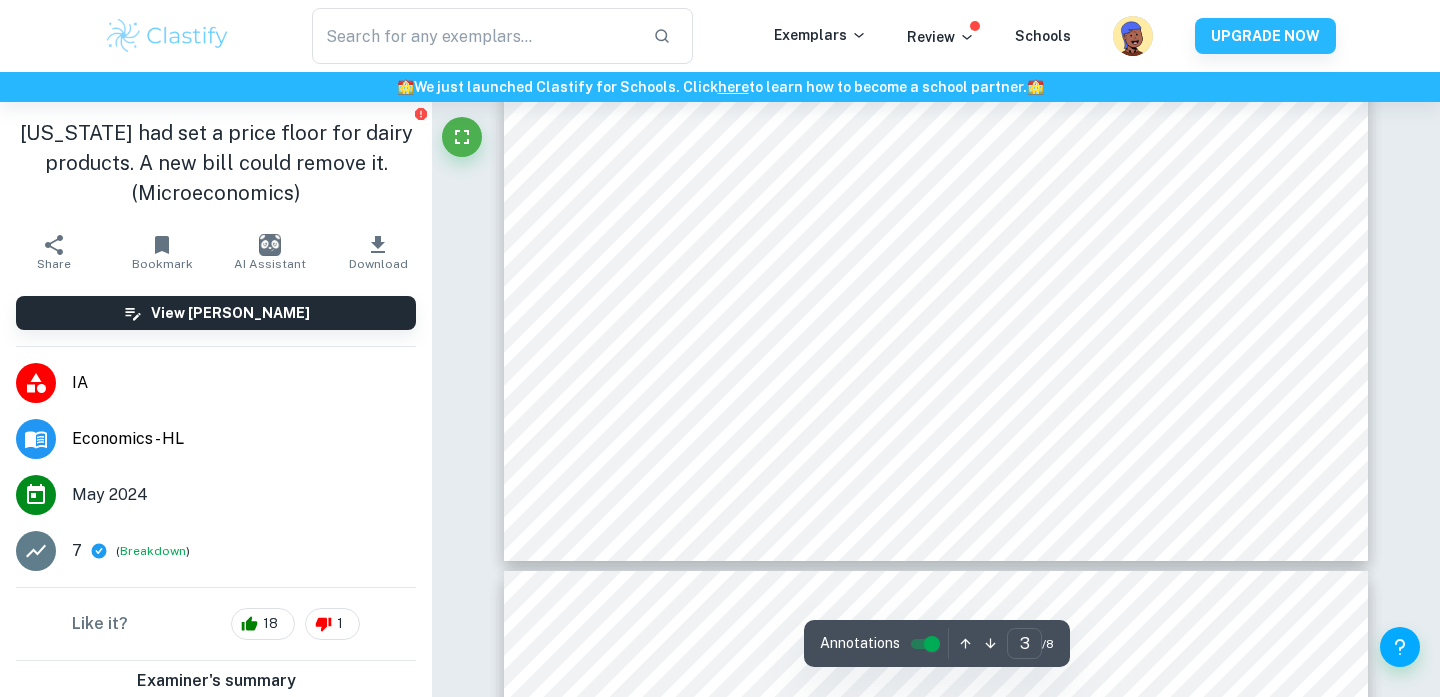 type on "4" 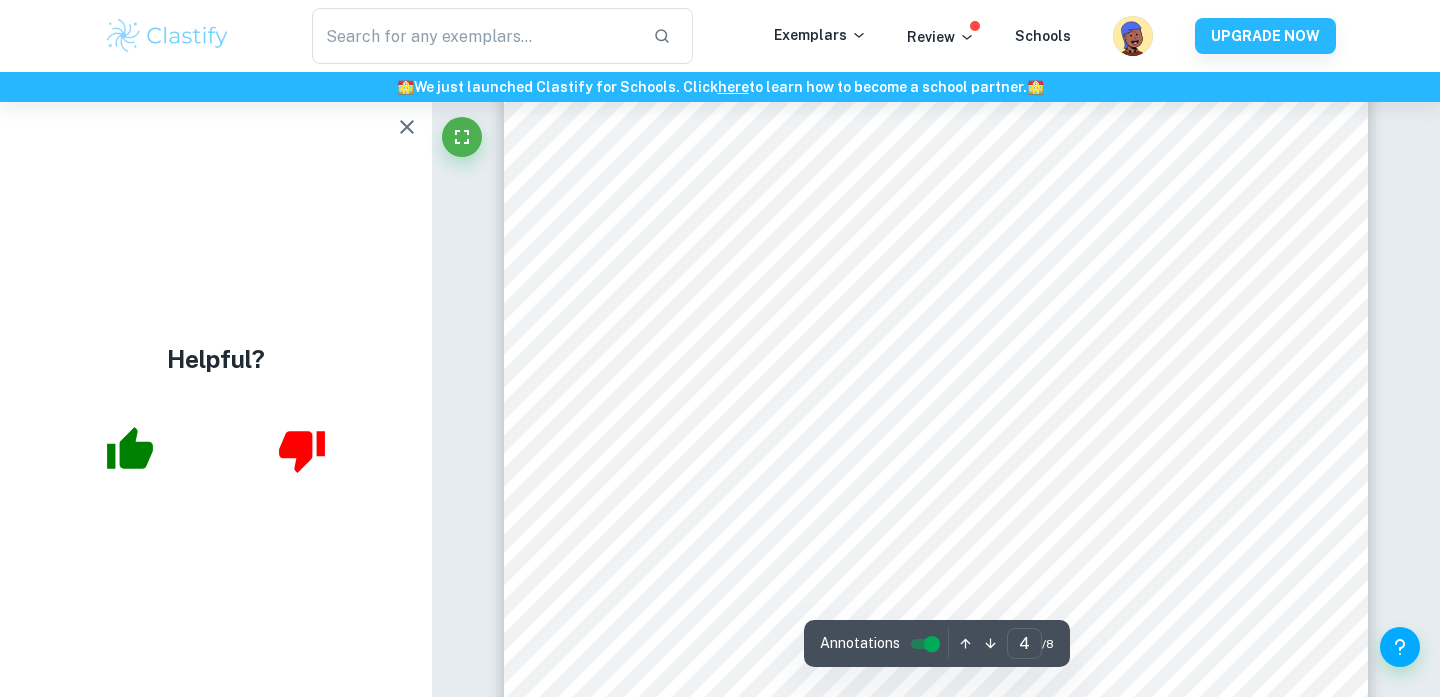 scroll, scrollTop: 3847, scrollLeft: 0, axis: vertical 